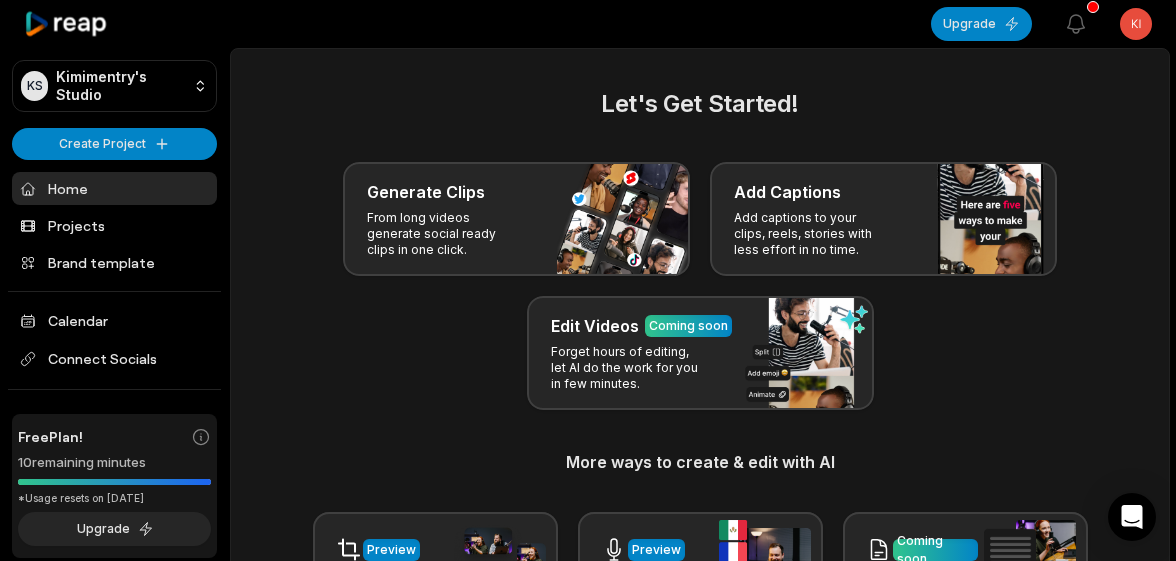 scroll, scrollTop: 0, scrollLeft: 0, axis: both 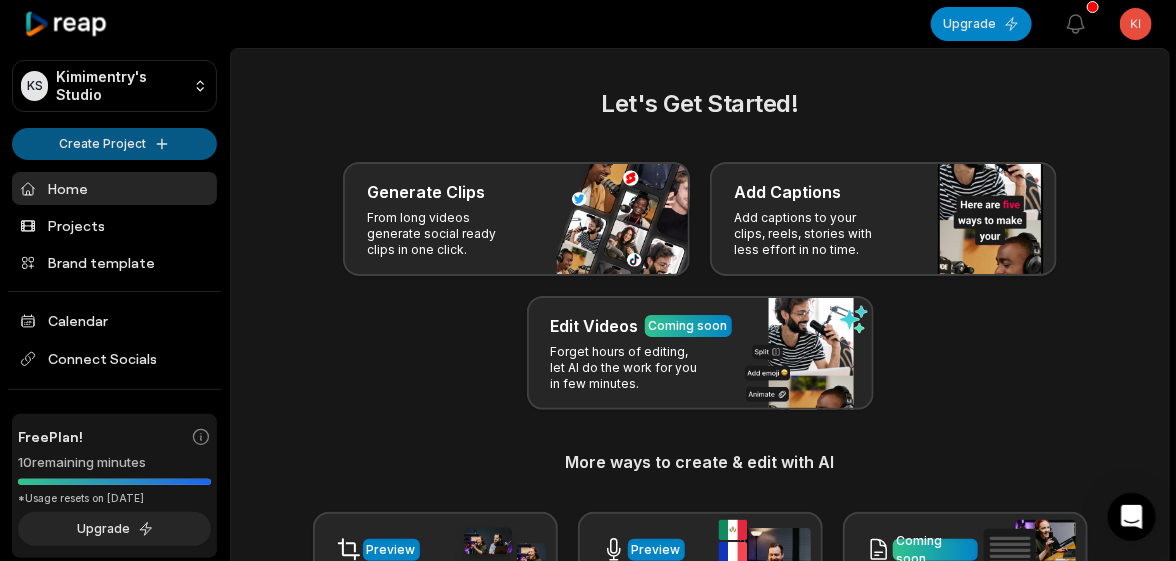 click on "KS Kimimentry's Studio Create Project Home Projects Brand template Calendar Connect Socials Free  Plan! 10  remaining minutes *Usage resets on [DATE] Upgrade Help Privacy Terms Open sidebar Upgrade View notifications Open user menu   Let's Get Started! Generate Clips From long videos generate social ready clips in one click. Add Captions Add captions to your clips, reels, stories with less effort in no time. Edit Videos Coming soon Forget hours of editing, let AI do the work for you in few minutes. More ways to create & edit with AI Preview Auto Reframe Preview AI Dubbing Coming soon Transcription Coming soon Noise removal Recent Projects View all View Clips Clips 06:45 DELTA FORCE MOBILE - TOP 5 GLOBAL SCAR-H (no recoil) GAMEPLAY Open options [DATE] Made with   in [GEOGRAPHIC_DATA]" at bounding box center (588, 280) 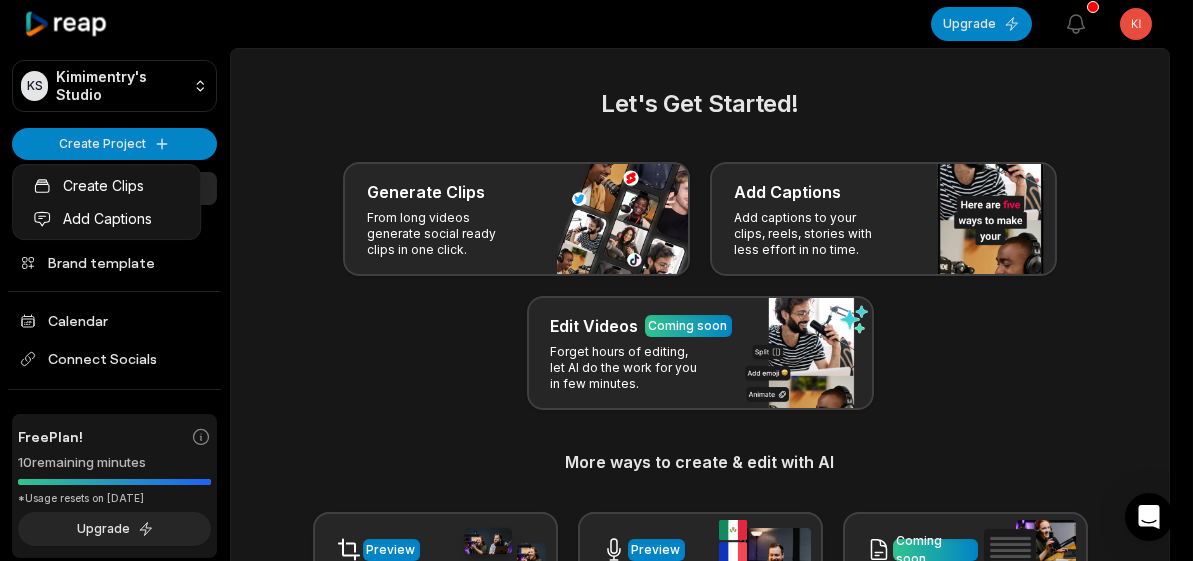 click on "KS Kimimentry's Studio Create Project Home Projects Brand template Calendar Connect Socials Free  Plan! 10  remaining minutes *Usage resets on August 19, 2025 Upgrade Help Privacy Terms Open sidebar Upgrade View notifications Open user menu   Let's Get Started! Generate Clips From long videos generate social ready clips in one click. Add Captions Add captions to your clips, reels, stories with less effort in no time. Edit Videos Coming soon Forget hours of editing, let AI do the work for you in few minutes. More ways to create & edit with AI Preview Auto Reframe Preview AI Dubbing Coming soon Transcription Coming soon Noise removal Recent Projects View all View Clips Clips 06:45 DELTA FORCE MOBILE - TOP 5 GLOBAL SCAR-H (no recoil) GAMEPLAY Open options 3 days ago Made with   in San Francisco
Create Clips Add Captions" at bounding box center (596, 280) 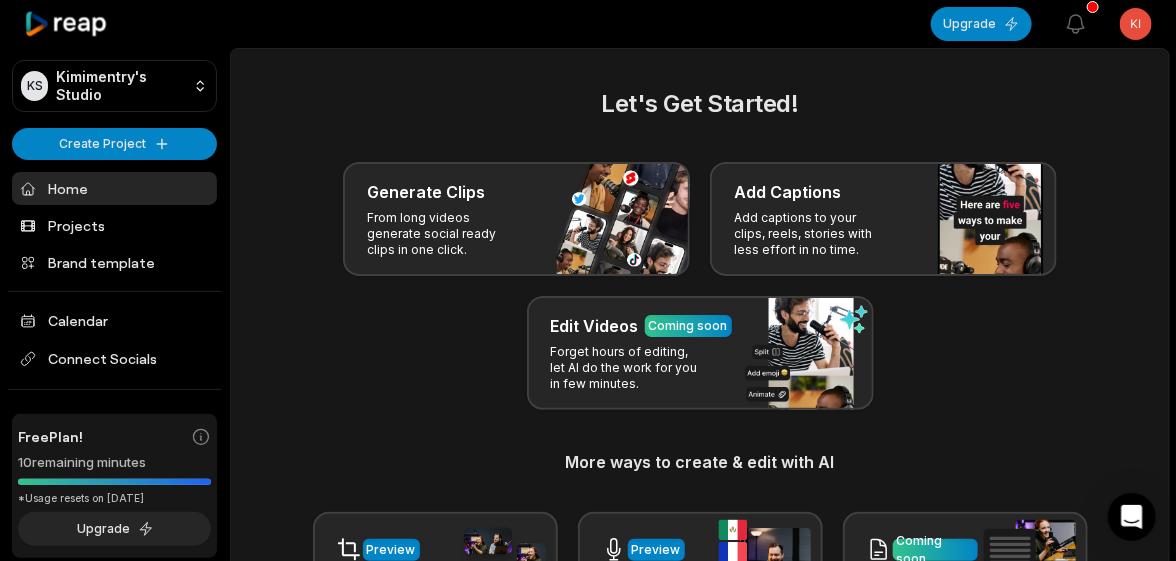 click at bounding box center (580, 24) 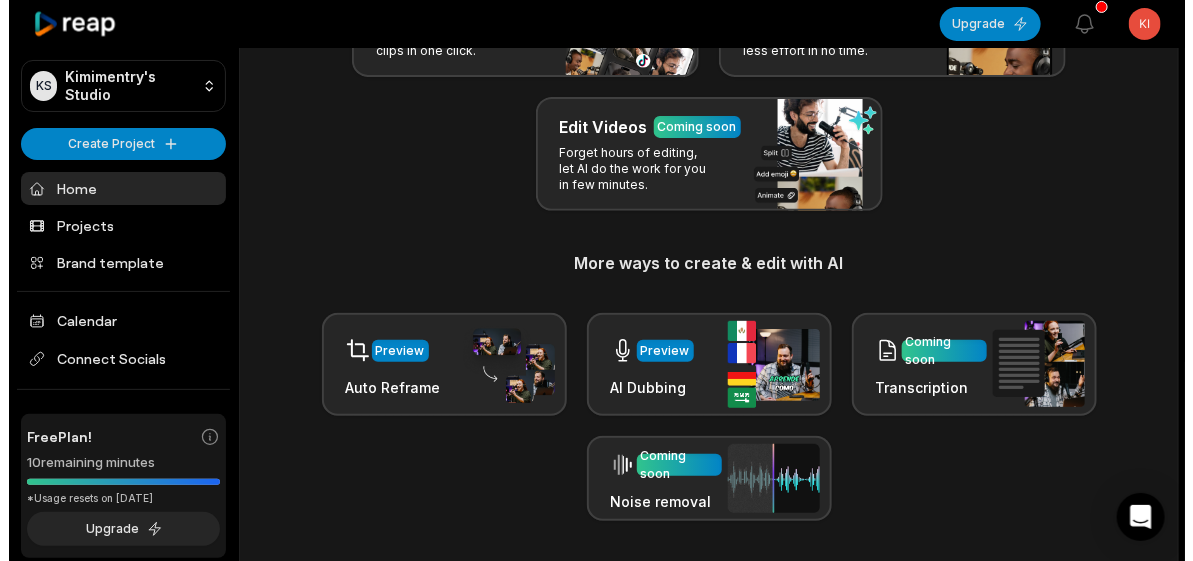 scroll, scrollTop: 300, scrollLeft: 0, axis: vertical 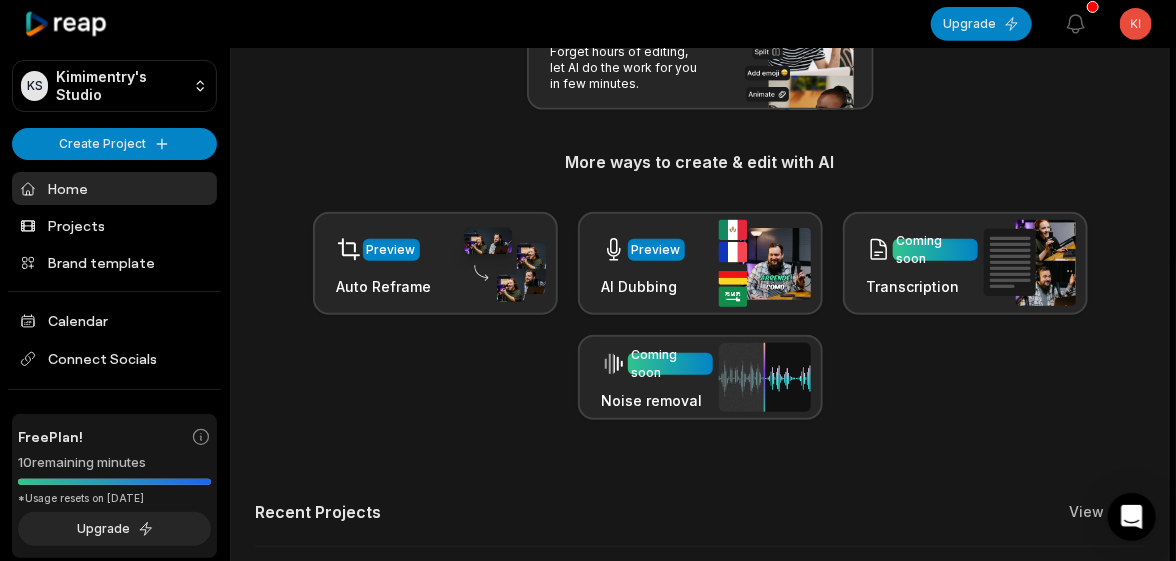 click on "Preview Auto Reframe Preview AI Dubbing Coming soon Transcription Coming soon Noise removal" at bounding box center (700, 316) 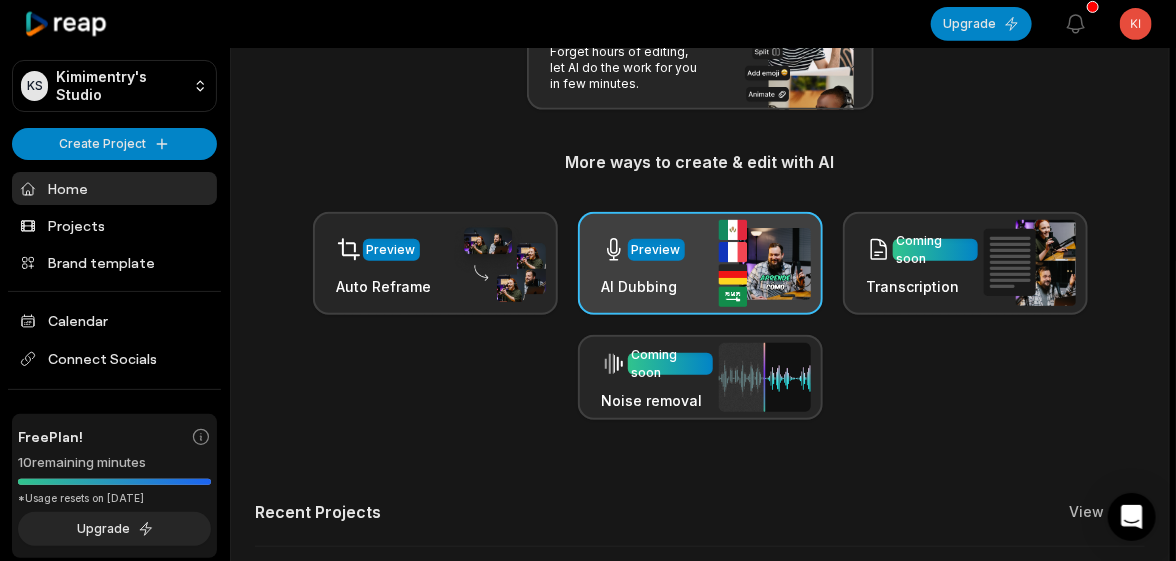 click on "Preview" at bounding box center [656, 250] 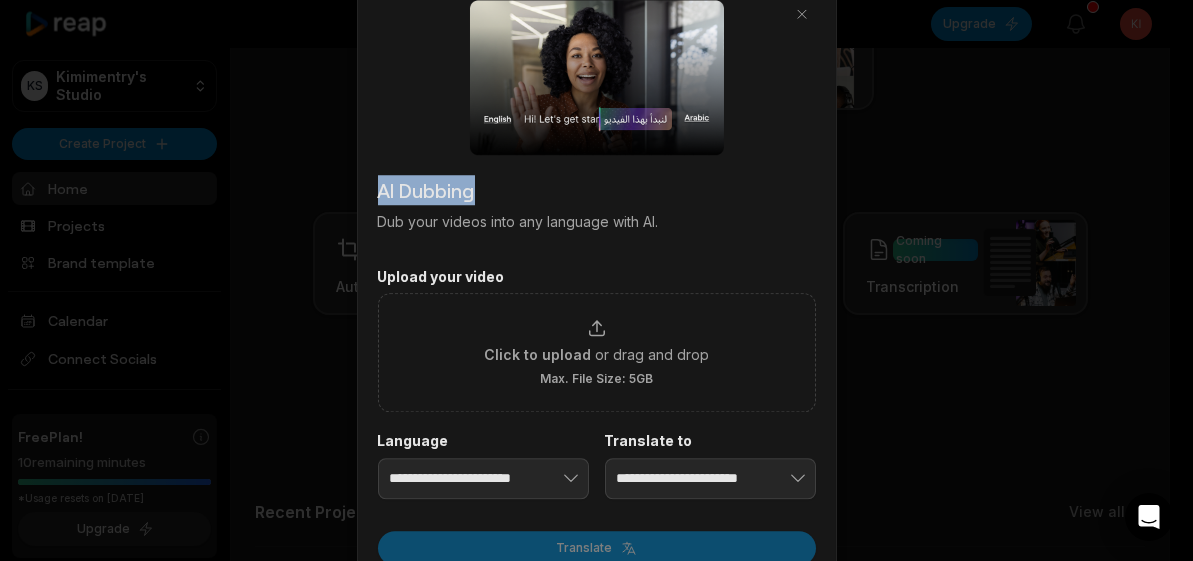 drag, startPoint x: 466, startPoint y: 186, endPoint x: 365, endPoint y: 192, distance: 101.17806 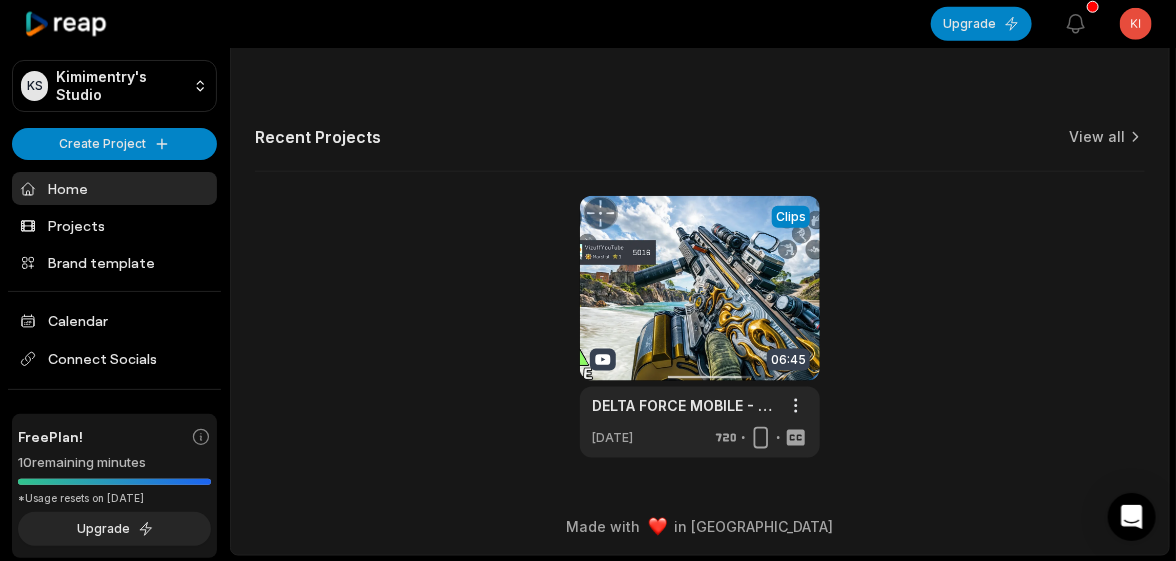 scroll, scrollTop: 675, scrollLeft: 0, axis: vertical 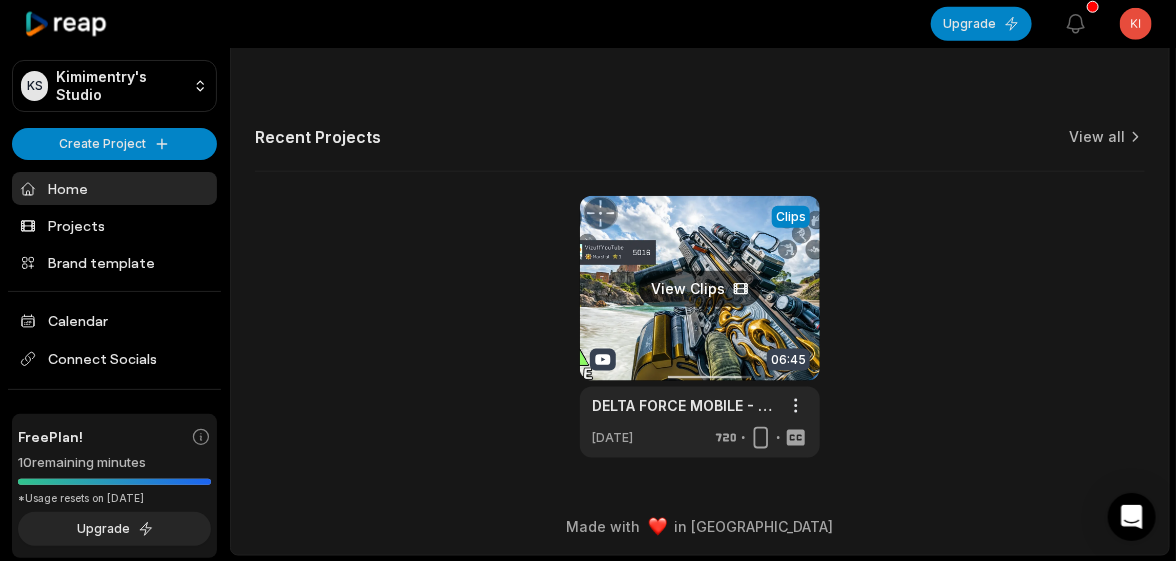 click at bounding box center (700, 327) 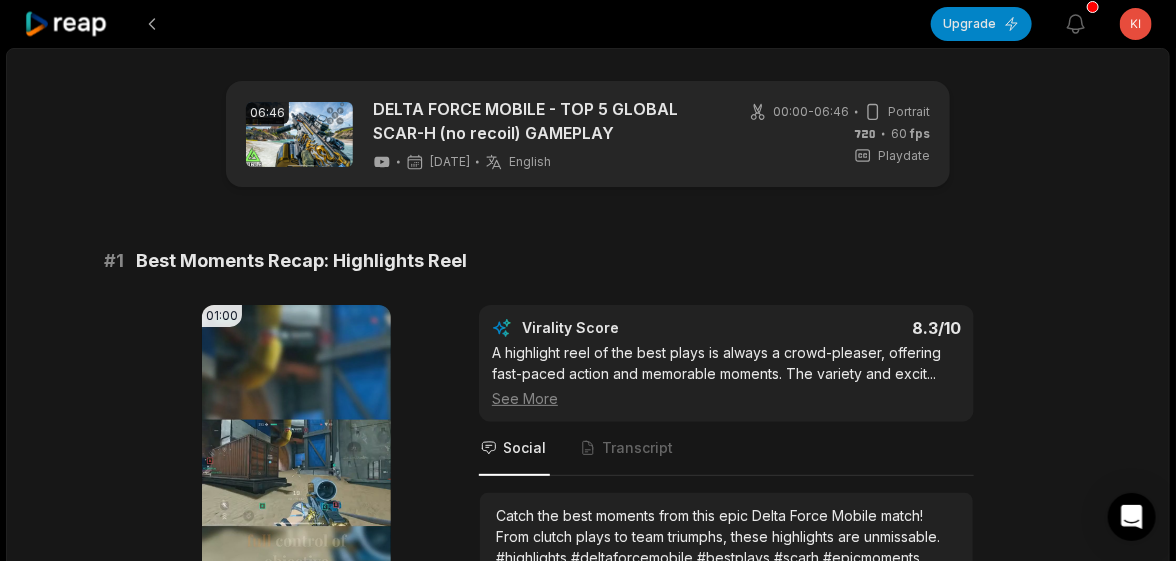 scroll, scrollTop: 199, scrollLeft: 0, axis: vertical 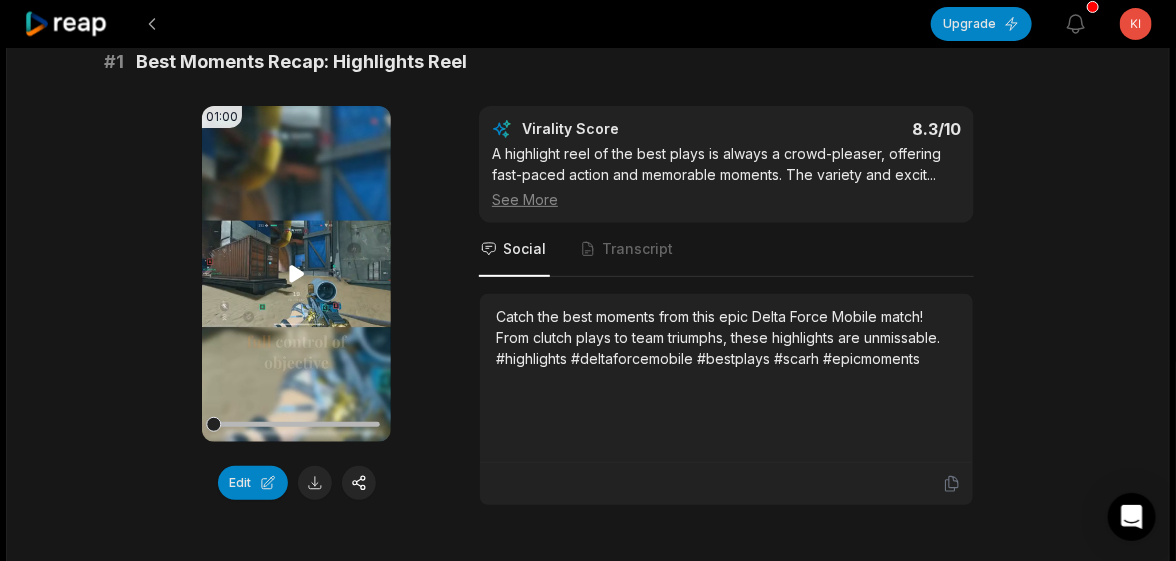 click 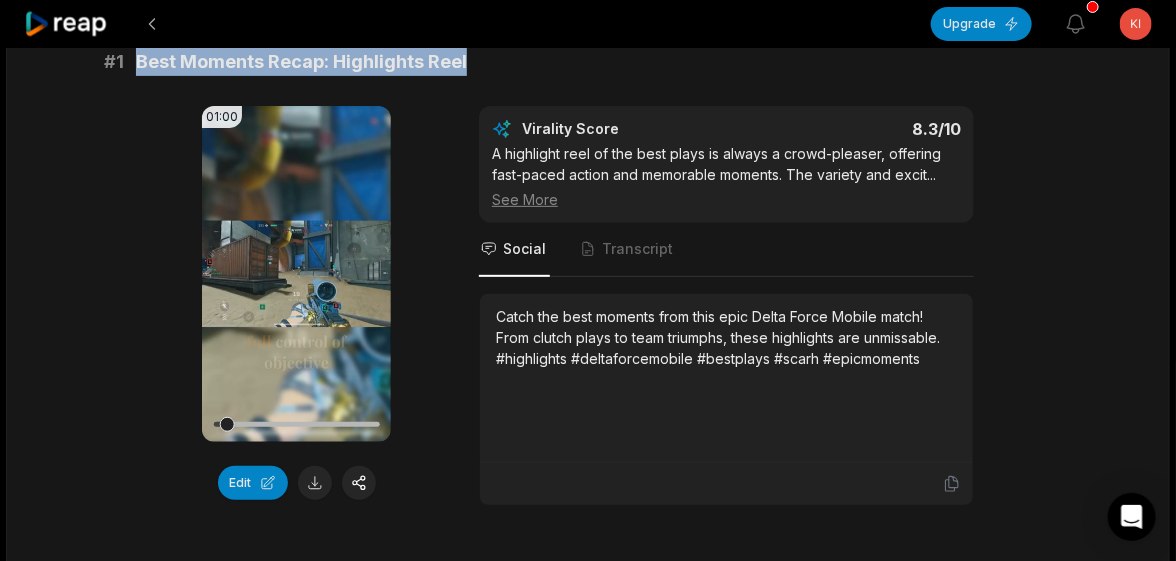 drag, startPoint x: 204, startPoint y: 47, endPoint x: 135, endPoint y: 61, distance: 70.40597 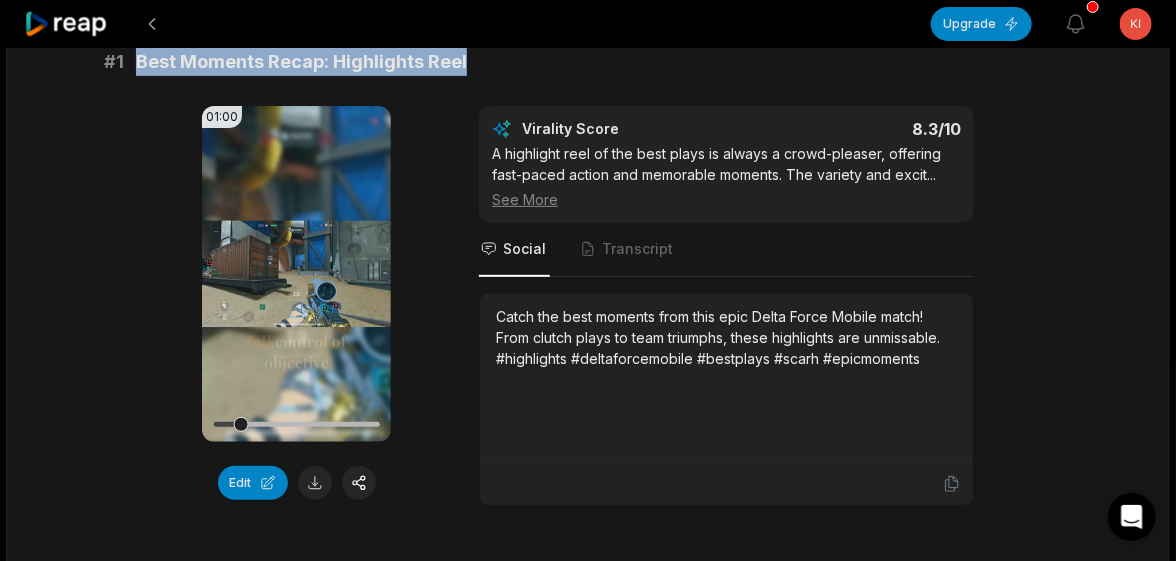 scroll, scrollTop: 699, scrollLeft: 0, axis: vertical 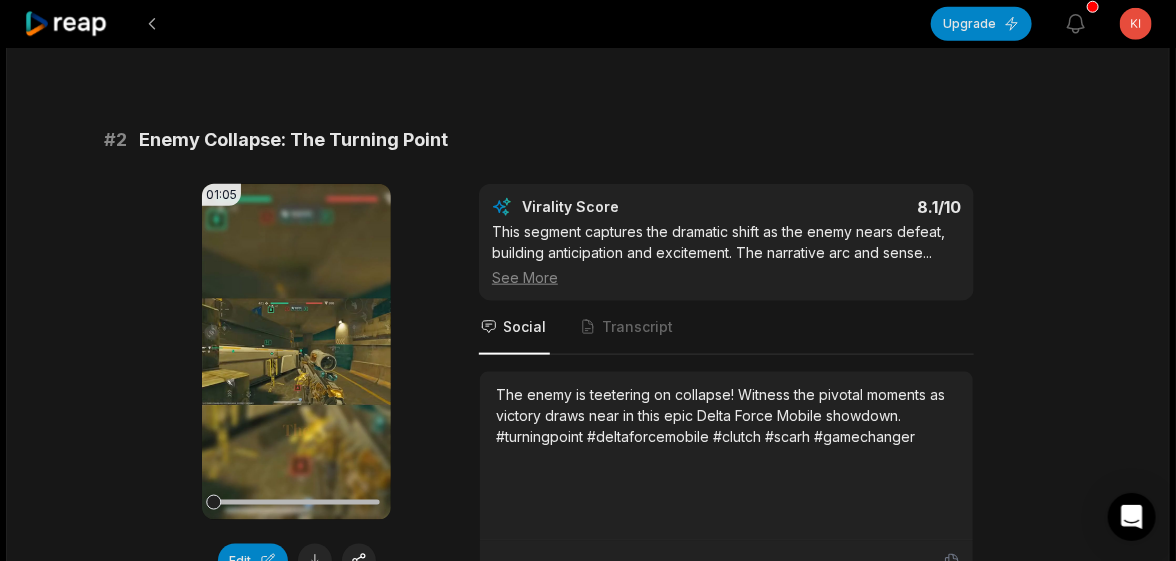 drag, startPoint x: 614, startPoint y: 210, endPoint x: 150, endPoint y: 278, distance: 468.9563 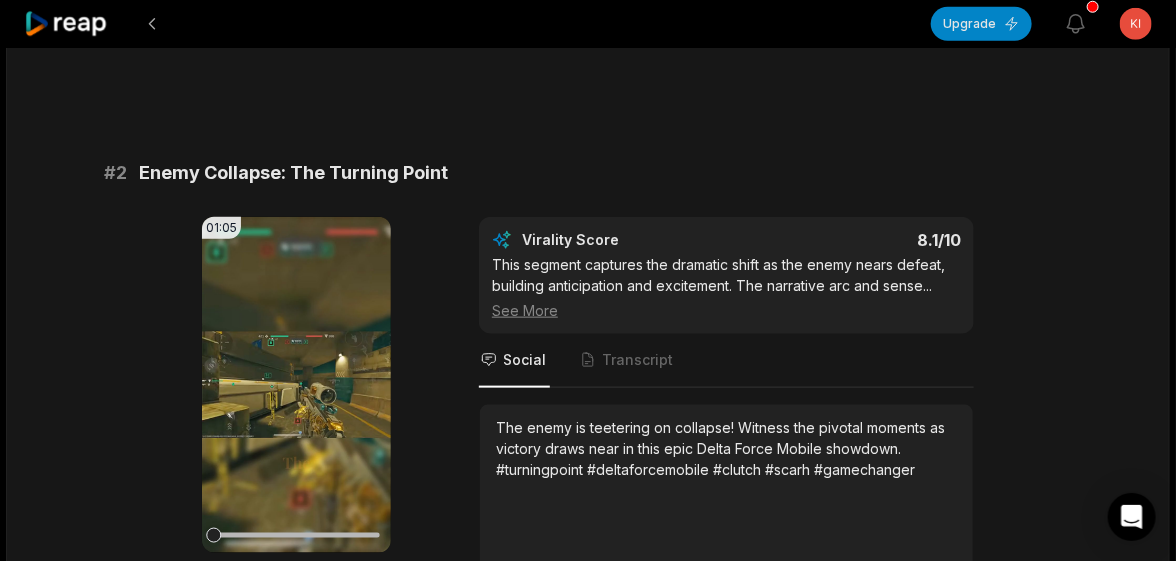scroll, scrollTop: 699, scrollLeft: 0, axis: vertical 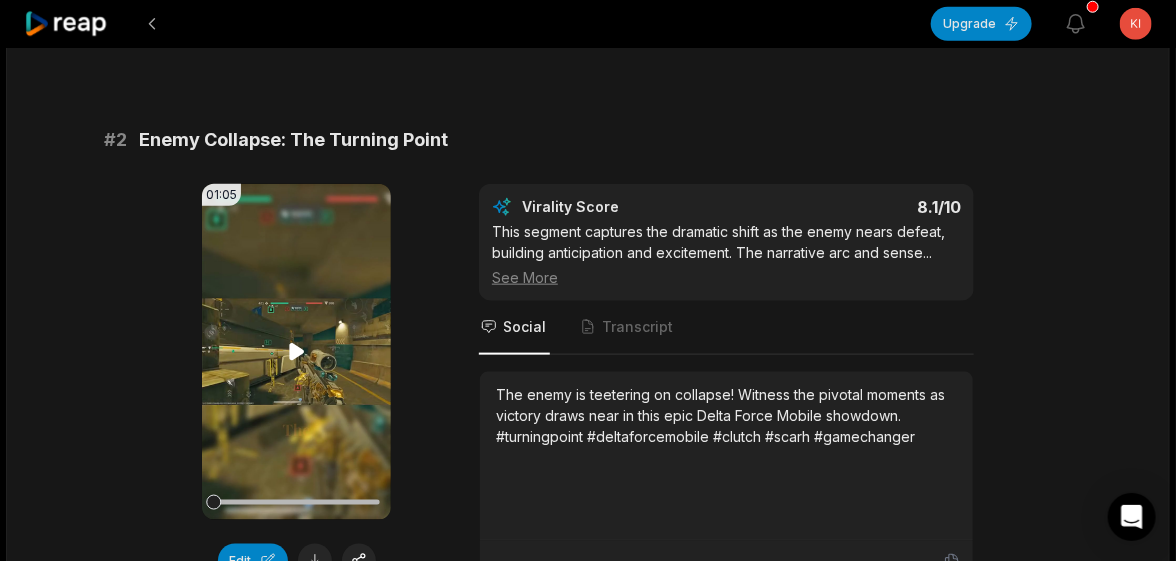 click 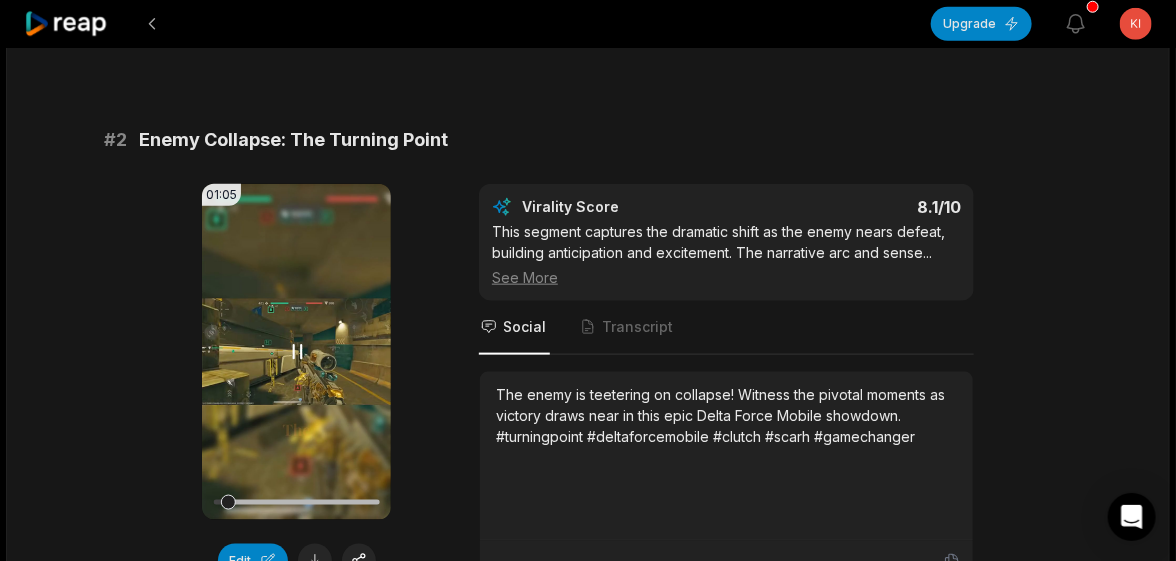 click at bounding box center [296, 502] 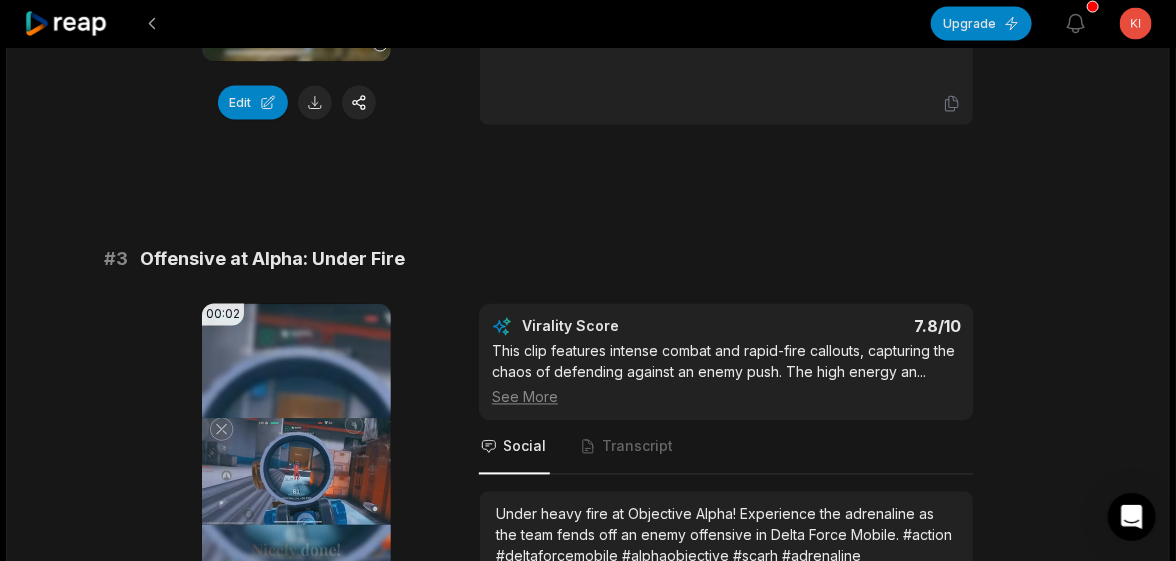 scroll, scrollTop: 1200, scrollLeft: 0, axis: vertical 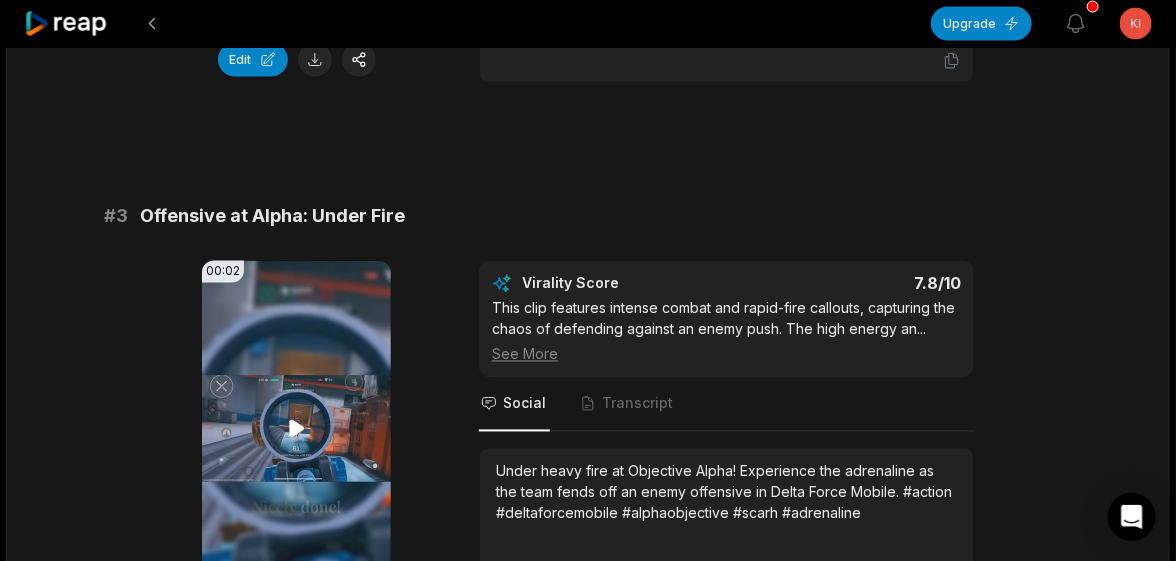 click 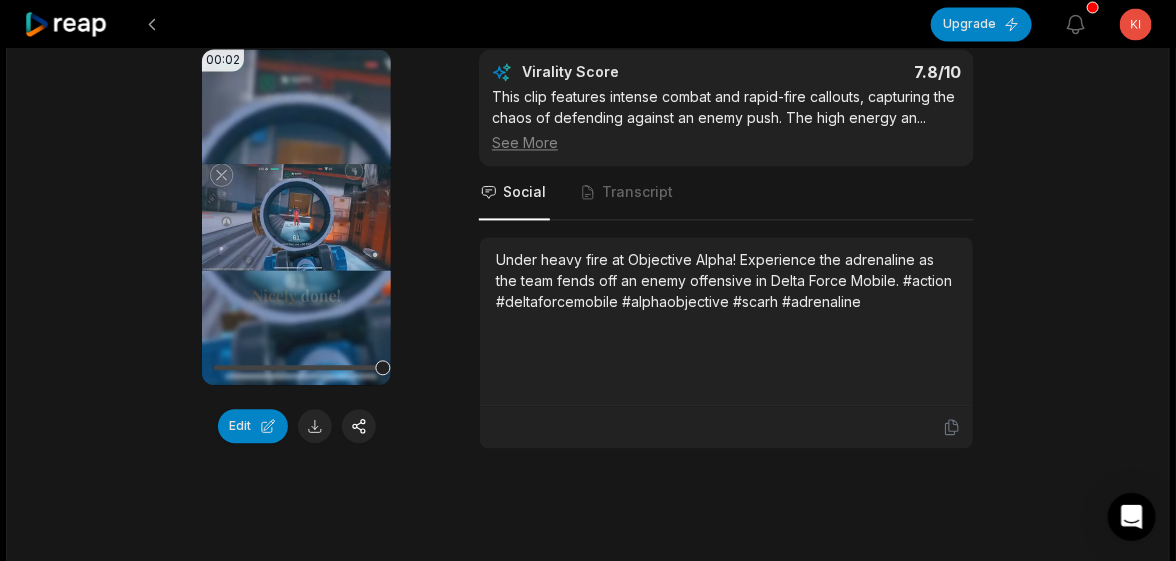 scroll, scrollTop: 1300, scrollLeft: 0, axis: vertical 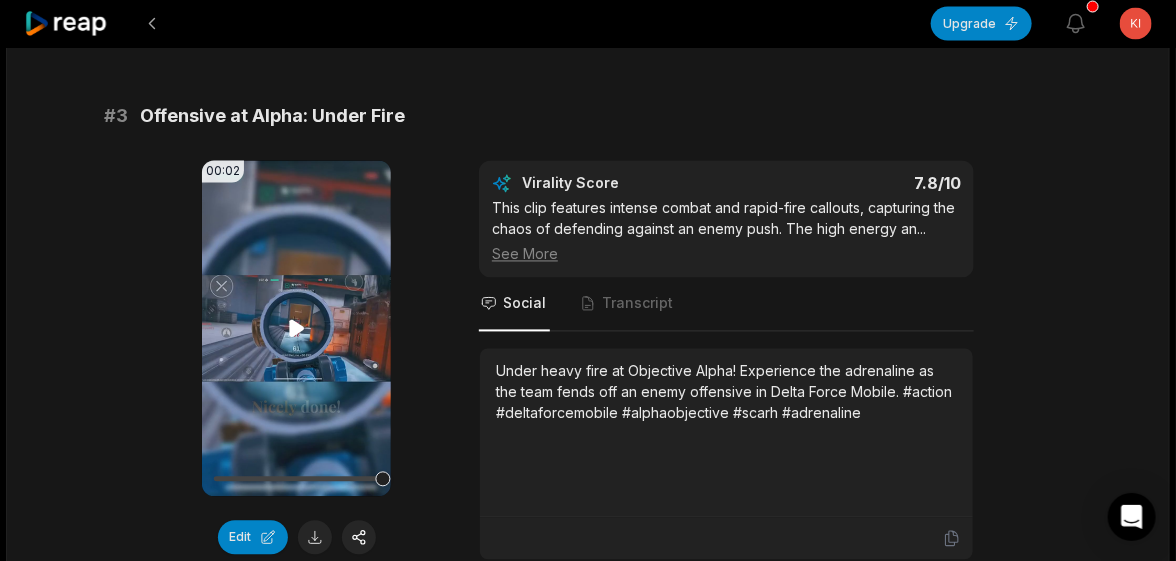 click 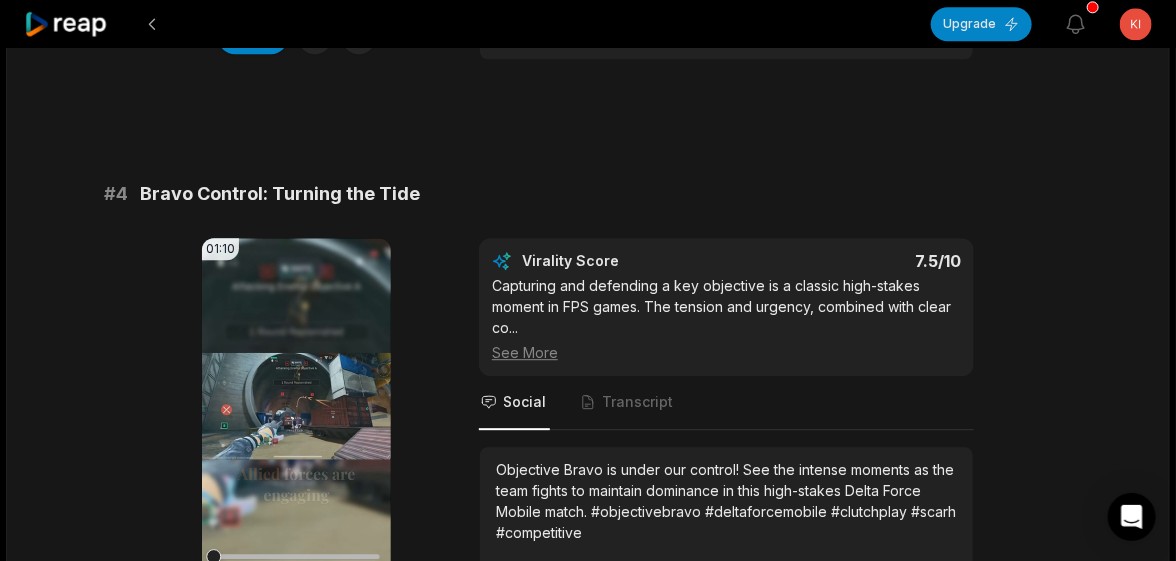 scroll, scrollTop: 1899, scrollLeft: 0, axis: vertical 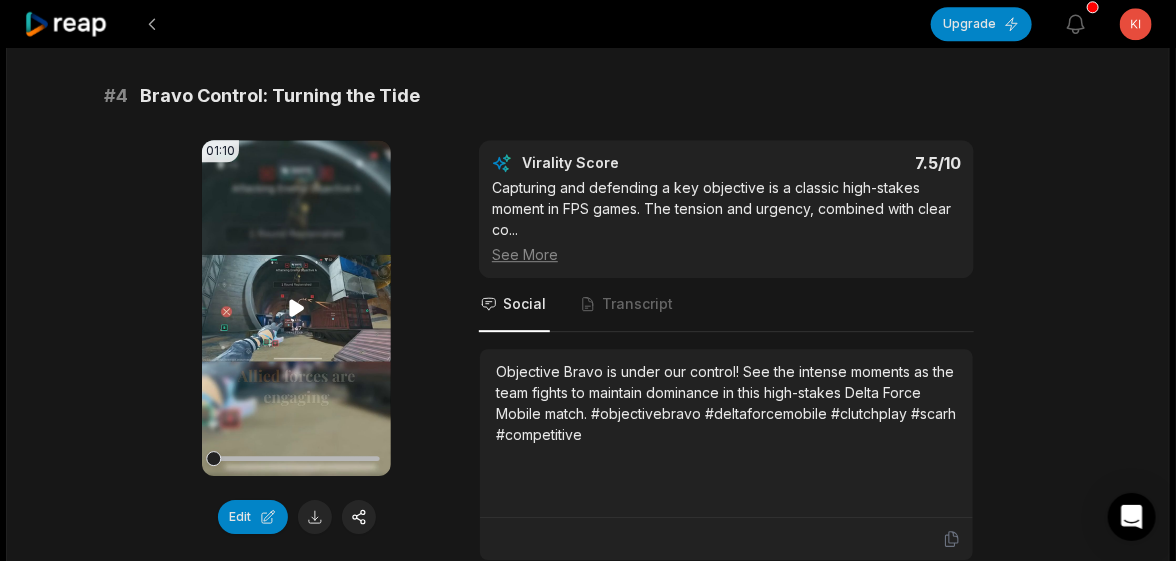 click 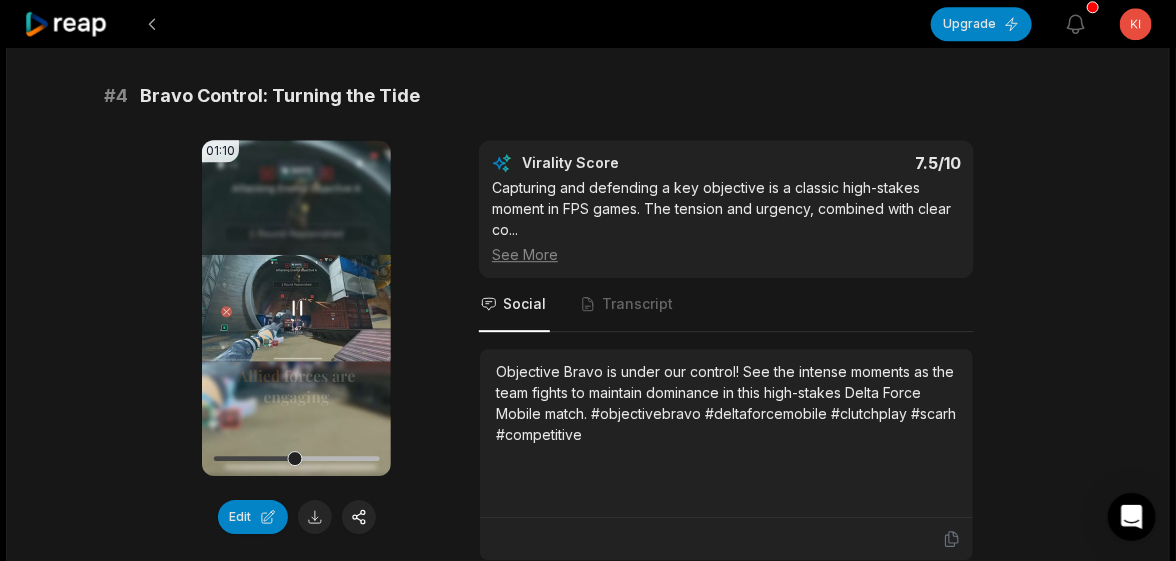 click 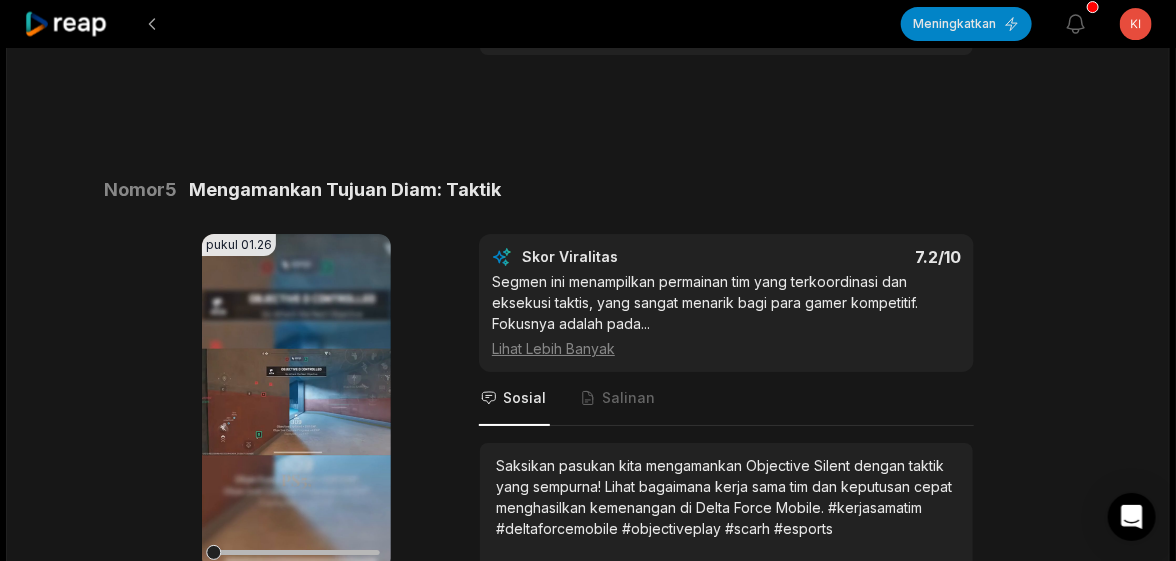 scroll, scrollTop: 2462, scrollLeft: 0, axis: vertical 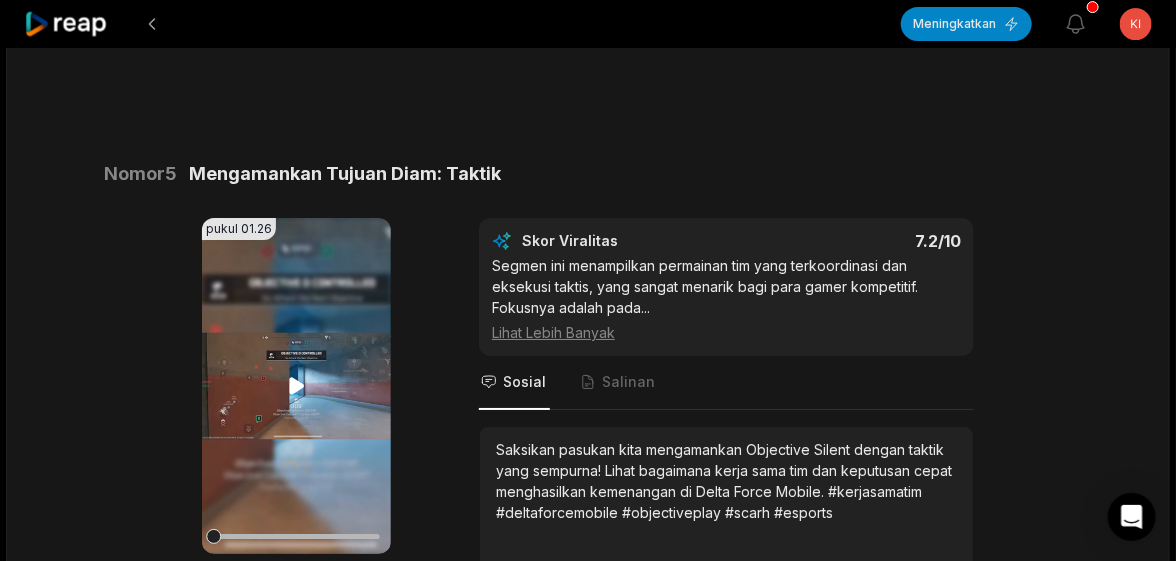 click 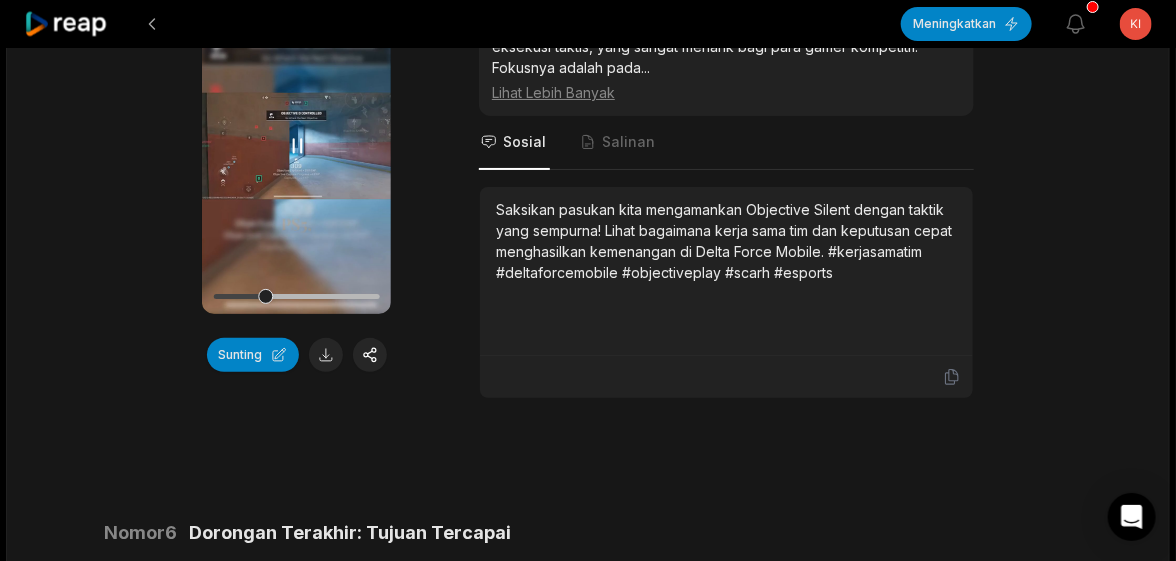 scroll, scrollTop: 2563, scrollLeft: 0, axis: vertical 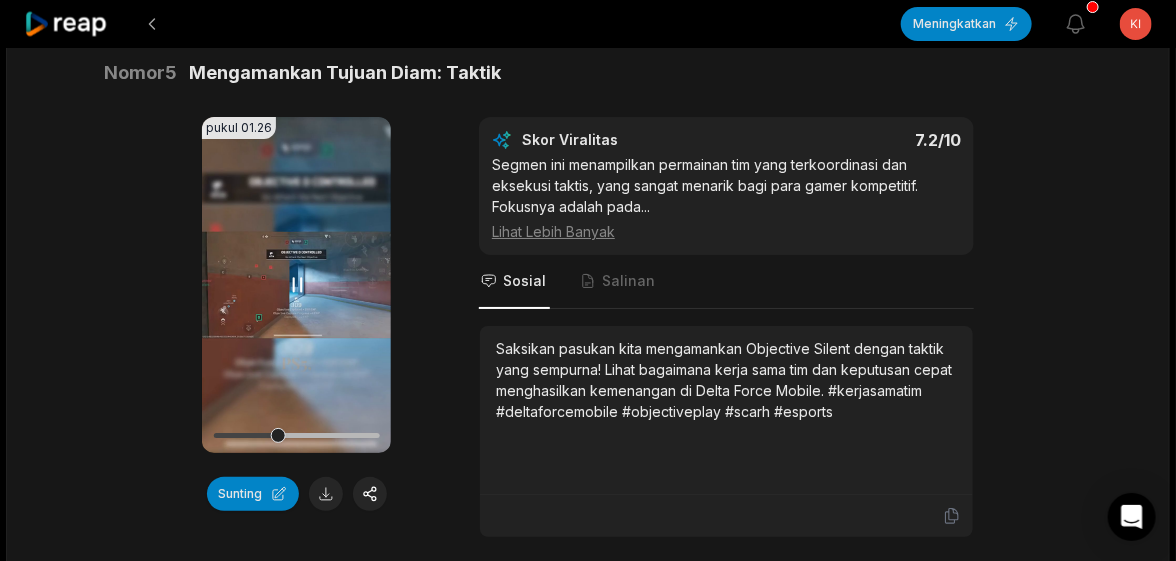 click 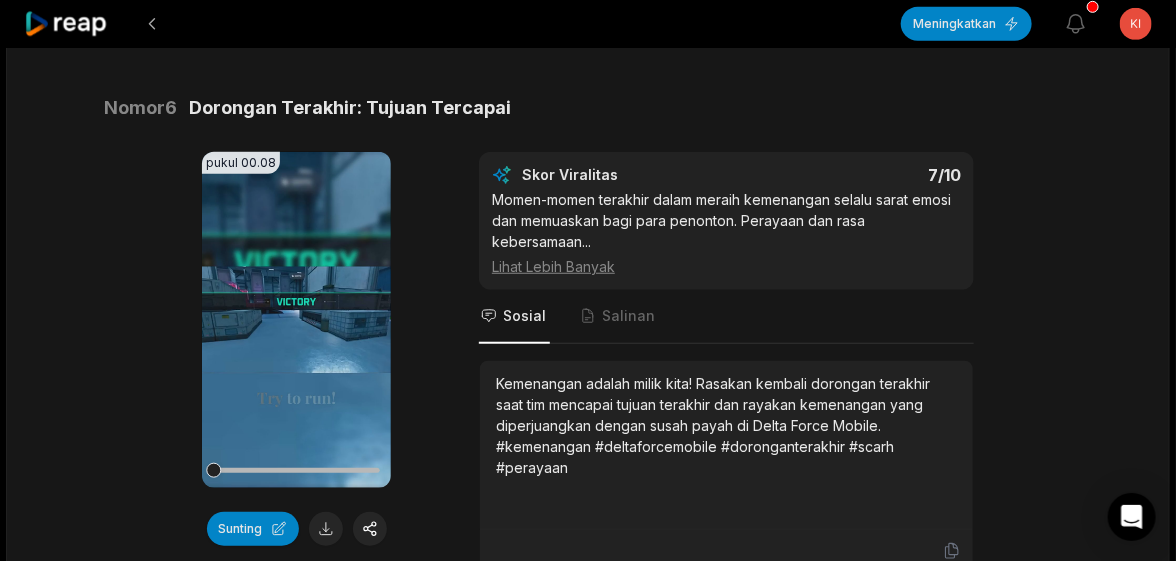 scroll, scrollTop: 3162, scrollLeft: 0, axis: vertical 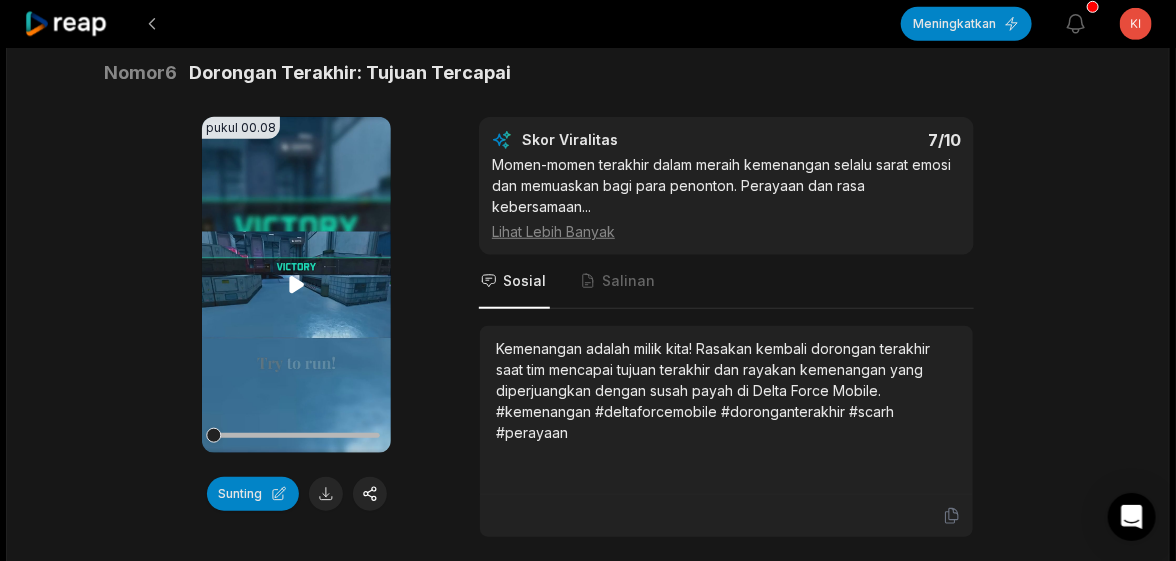 click 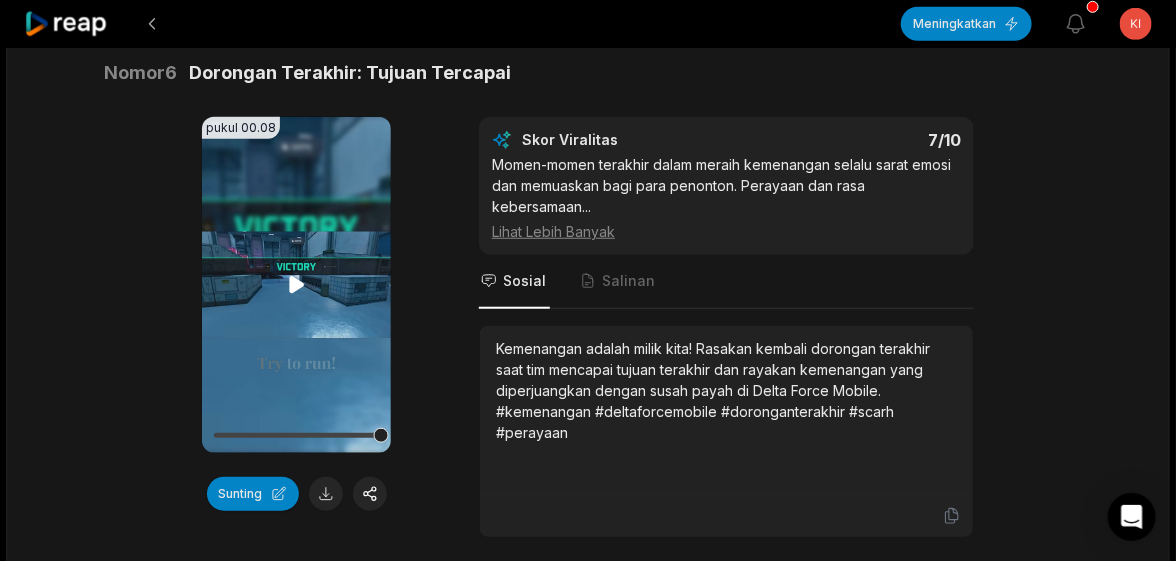 click 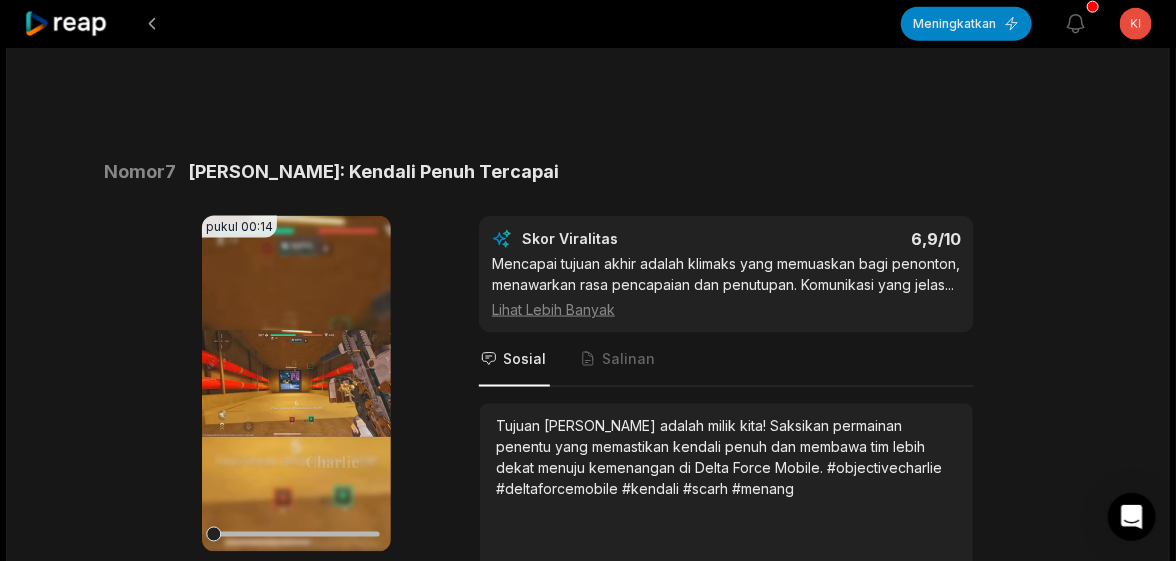 scroll, scrollTop: 3763, scrollLeft: 0, axis: vertical 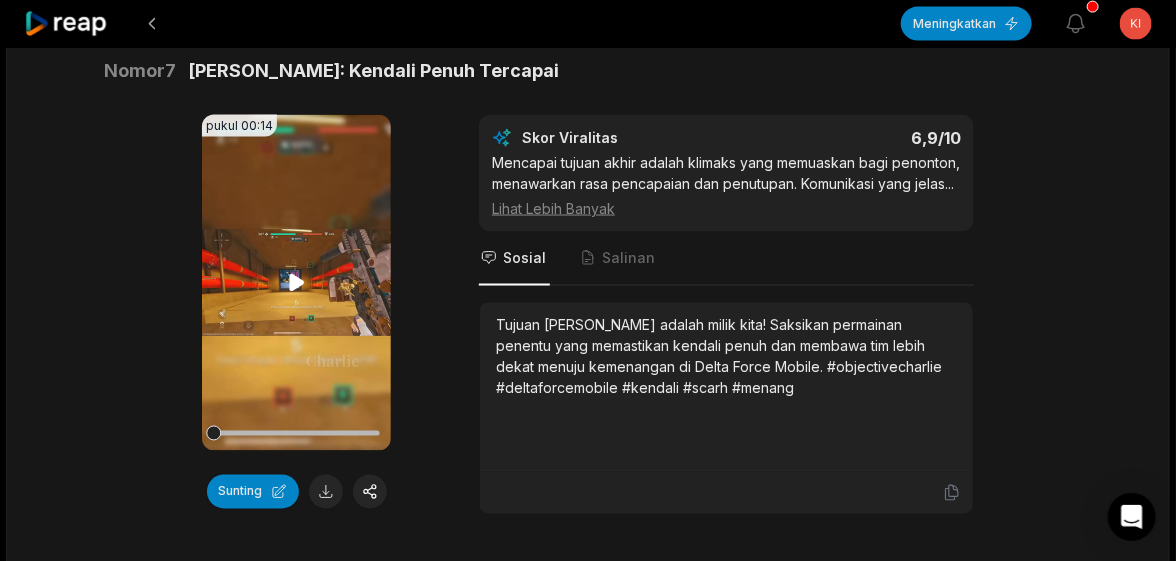 click 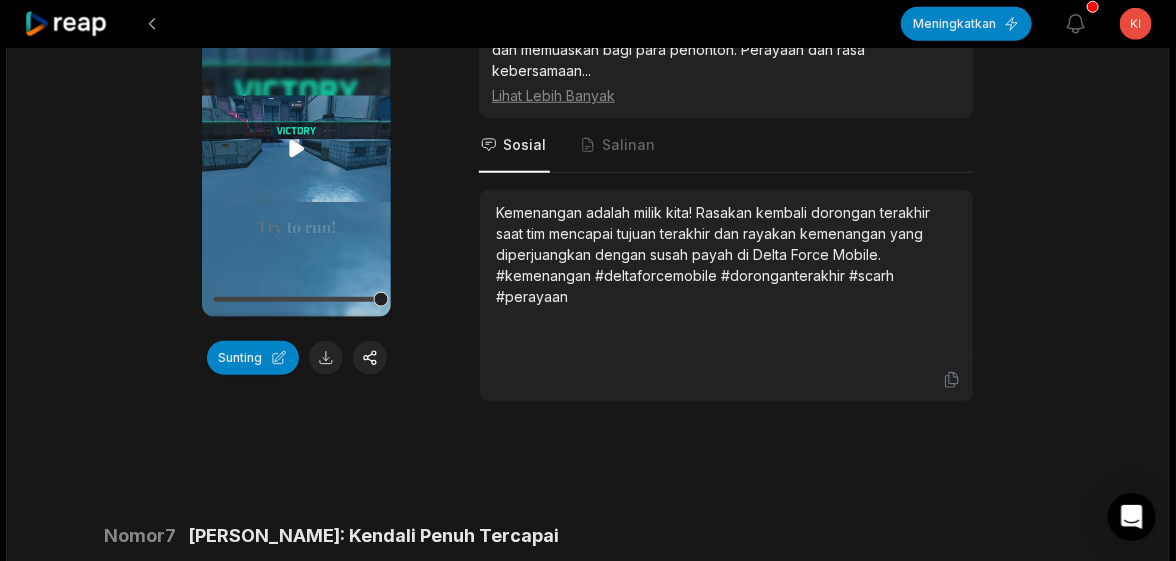 scroll, scrollTop: 3263, scrollLeft: 0, axis: vertical 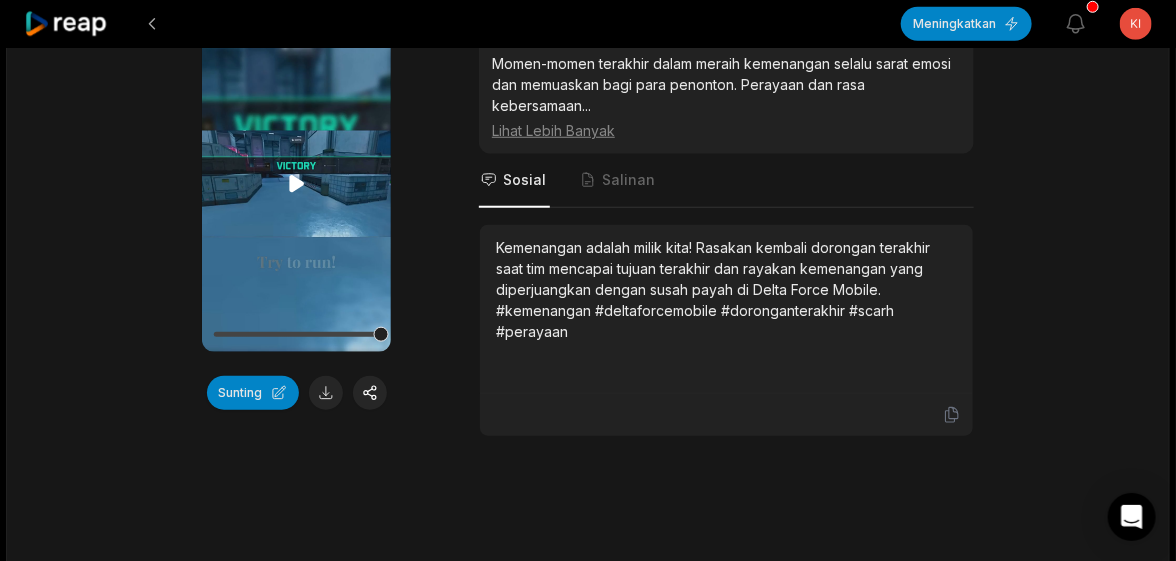 click 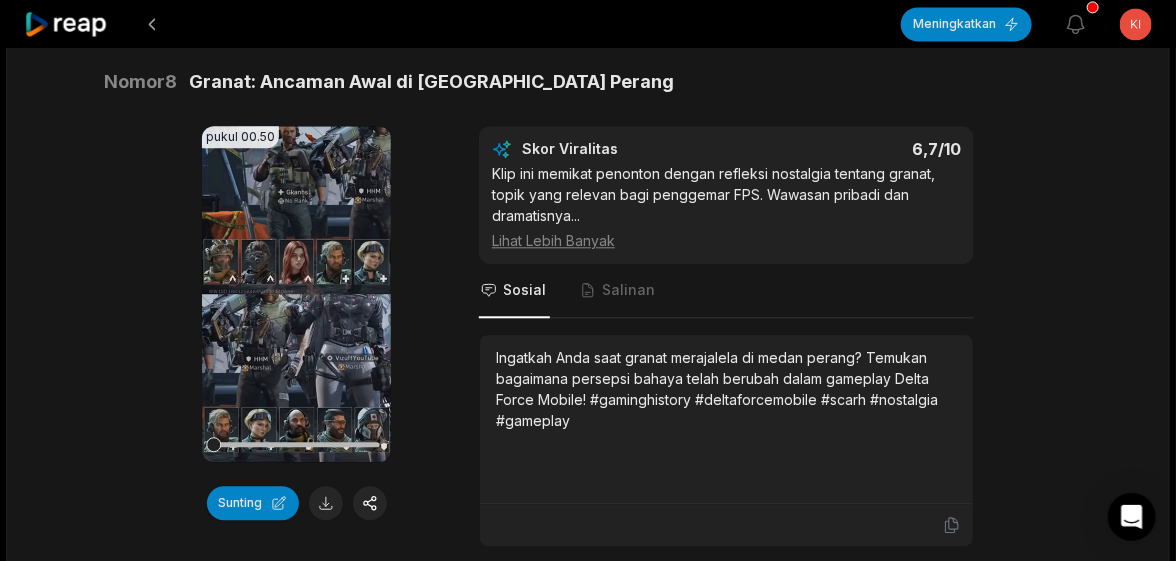 scroll, scrollTop: 4362, scrollLeft: 0, axis: vertical 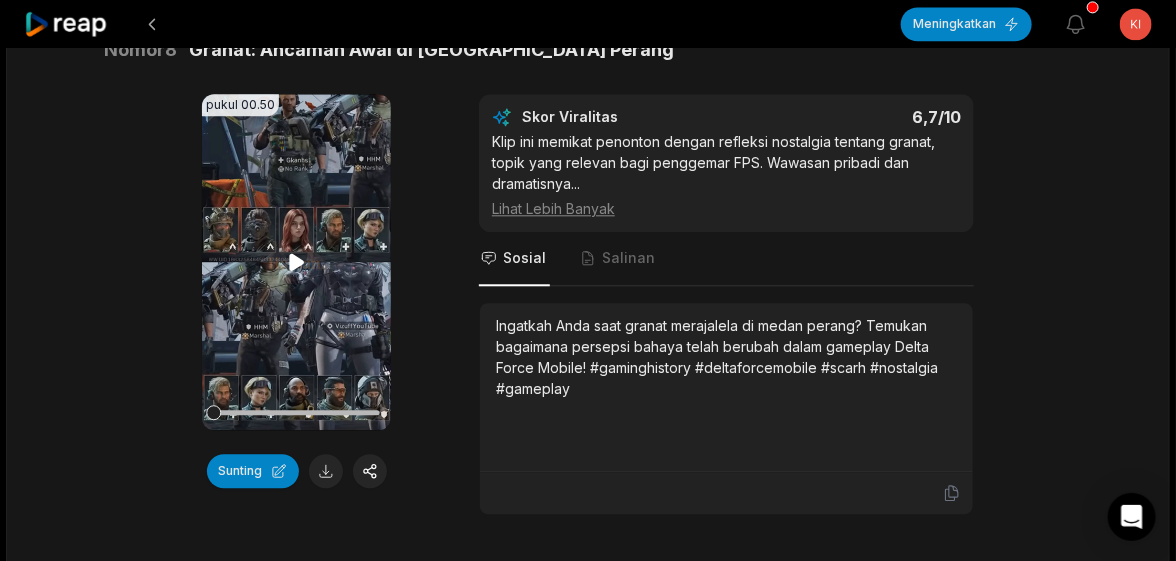 click 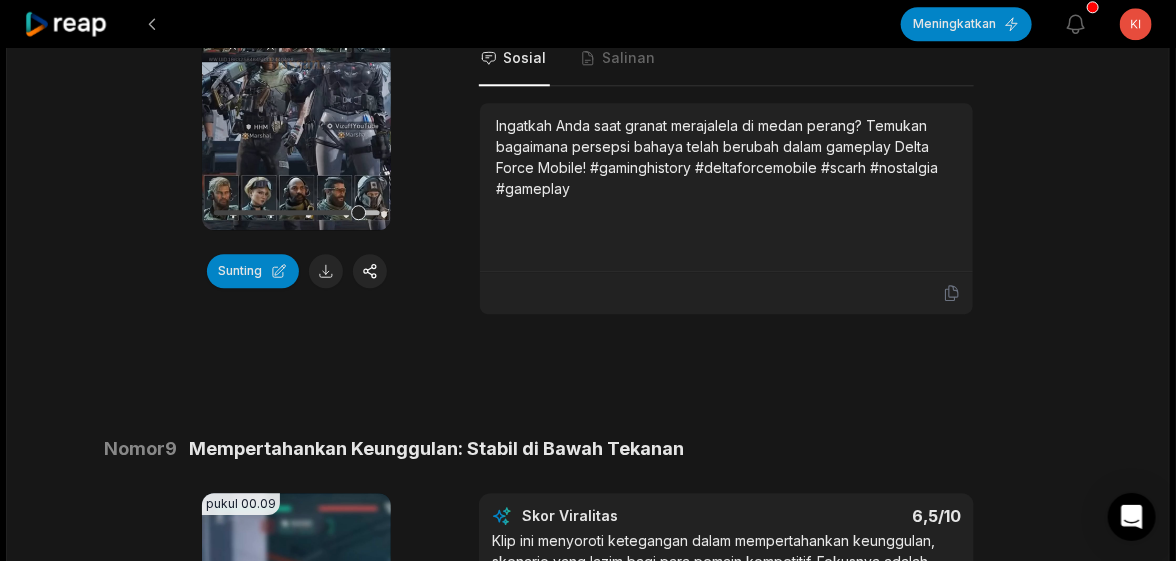 scroll, scrollTop: 4362, scrollLeft: 0, axis: vertical 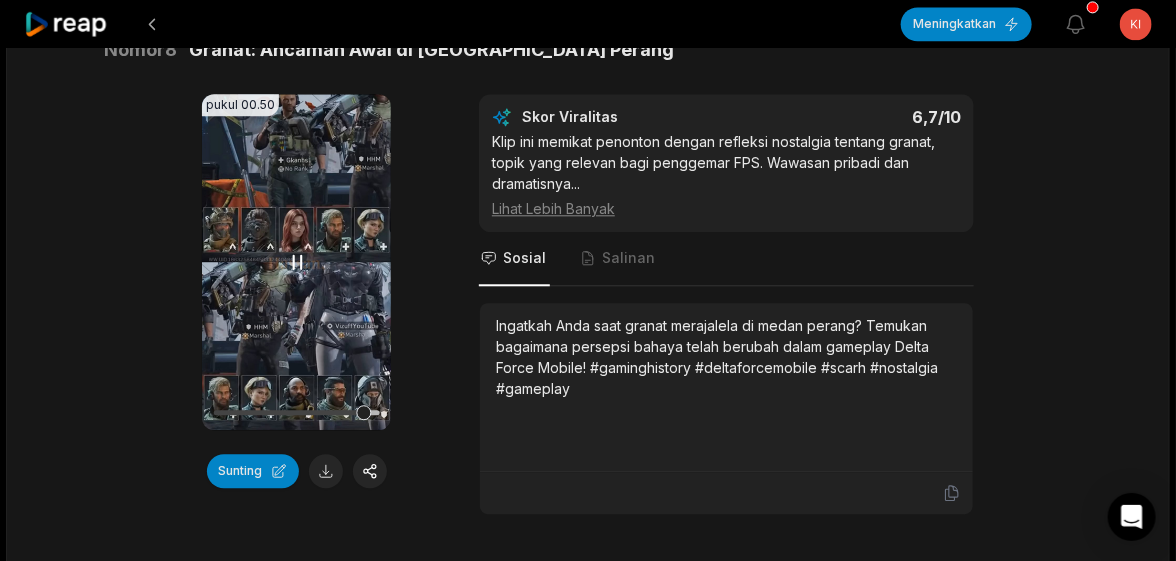 click 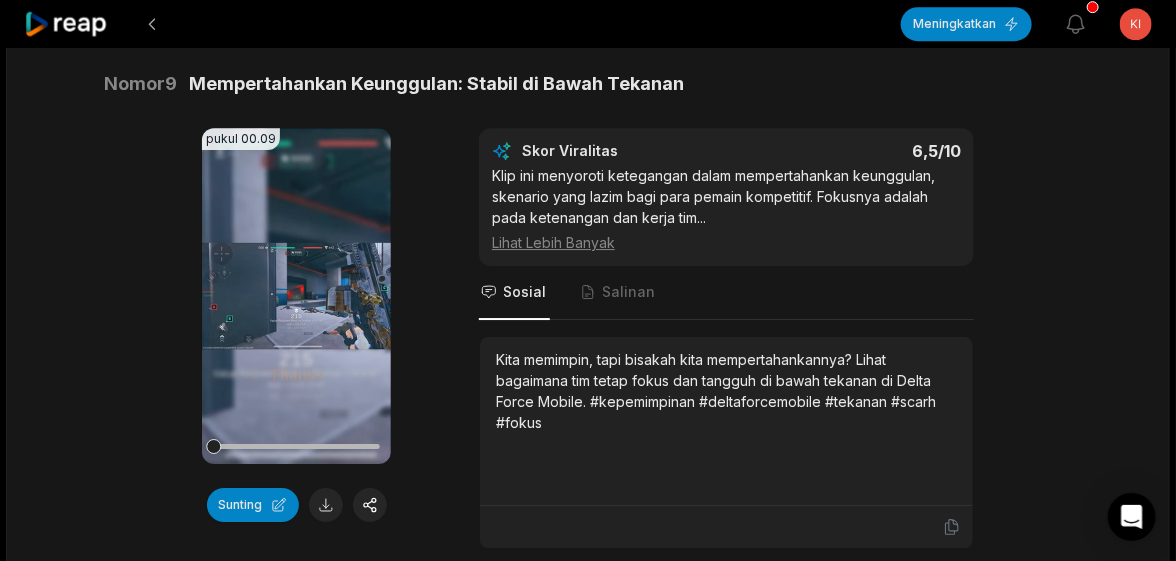 scroll, scrollTop: 4963, scrollLeft: 0, axis: vertical 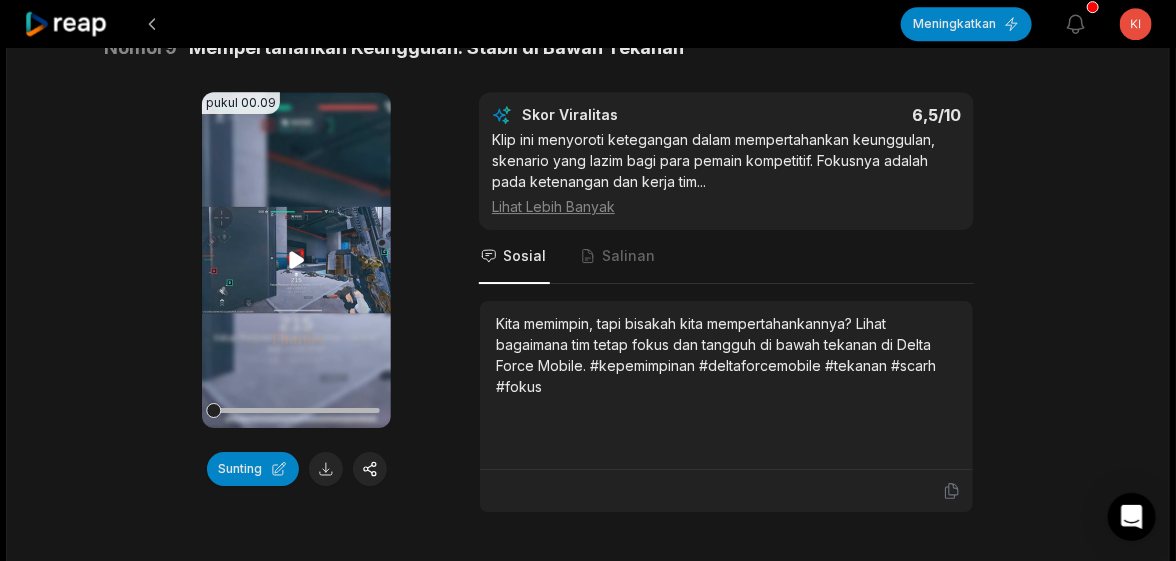 click 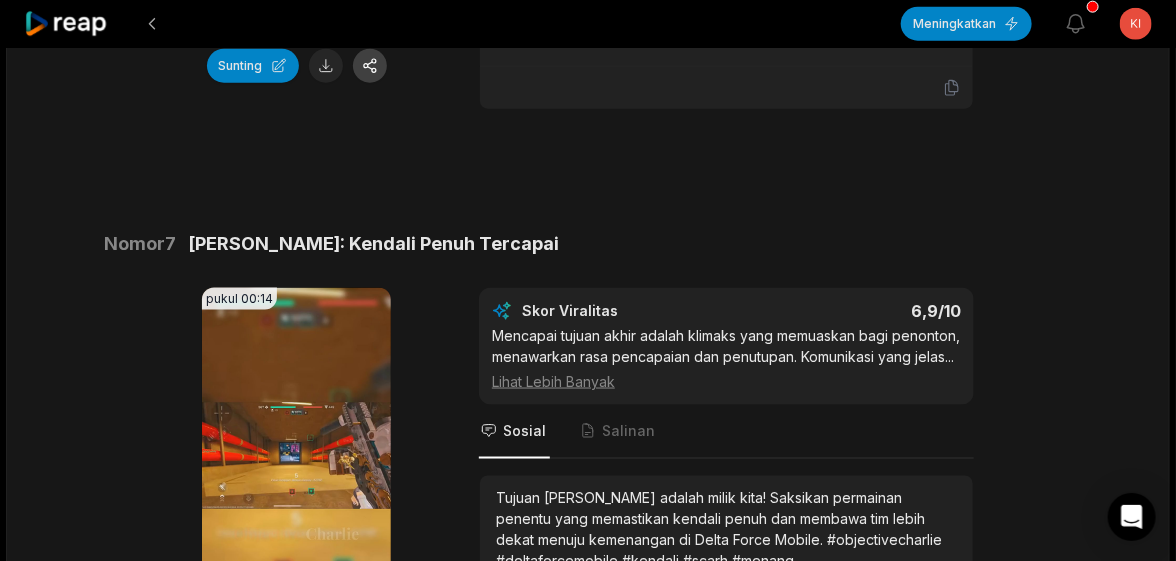 scroll, scrollTop: 3499, scrollLeft: 0, axis: vertical 